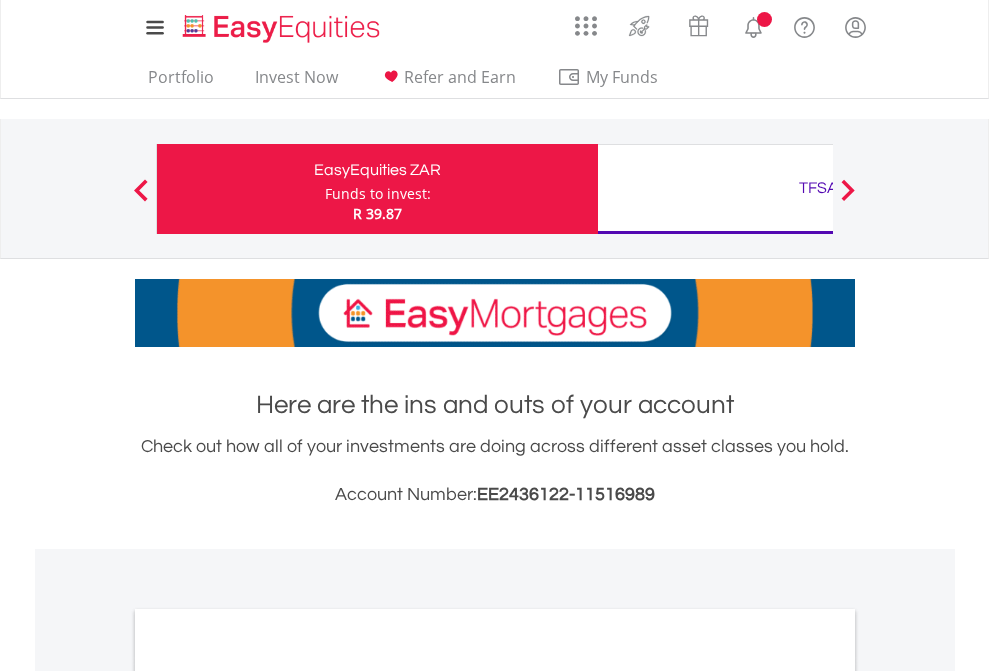 scroll, scrollTop: 0, scrollLeft: 0, axis: both 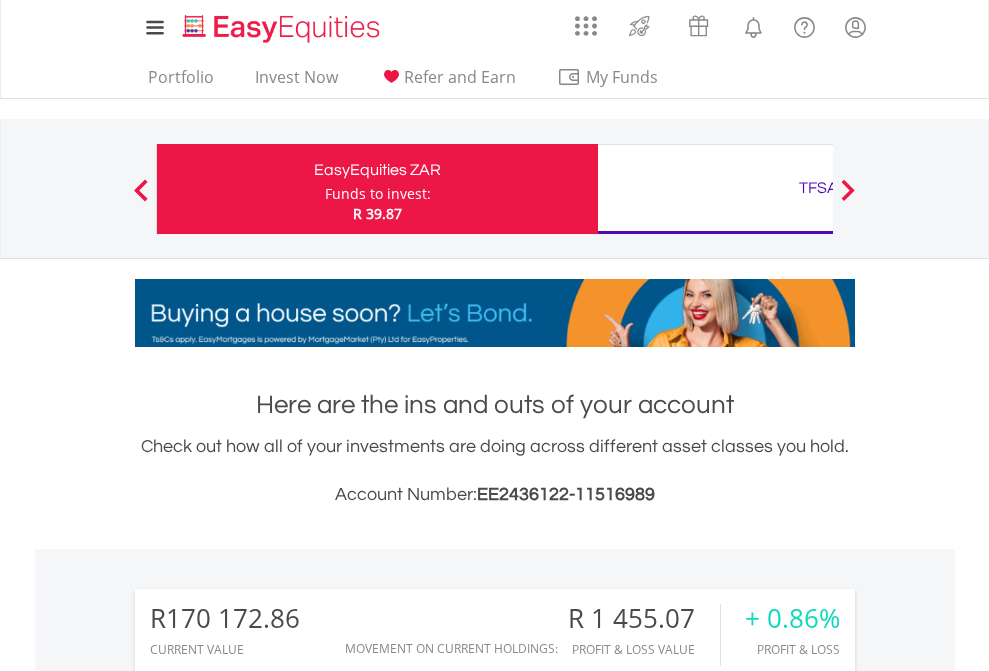 click on "Funds to invest:" at bounding box center [378, 194] 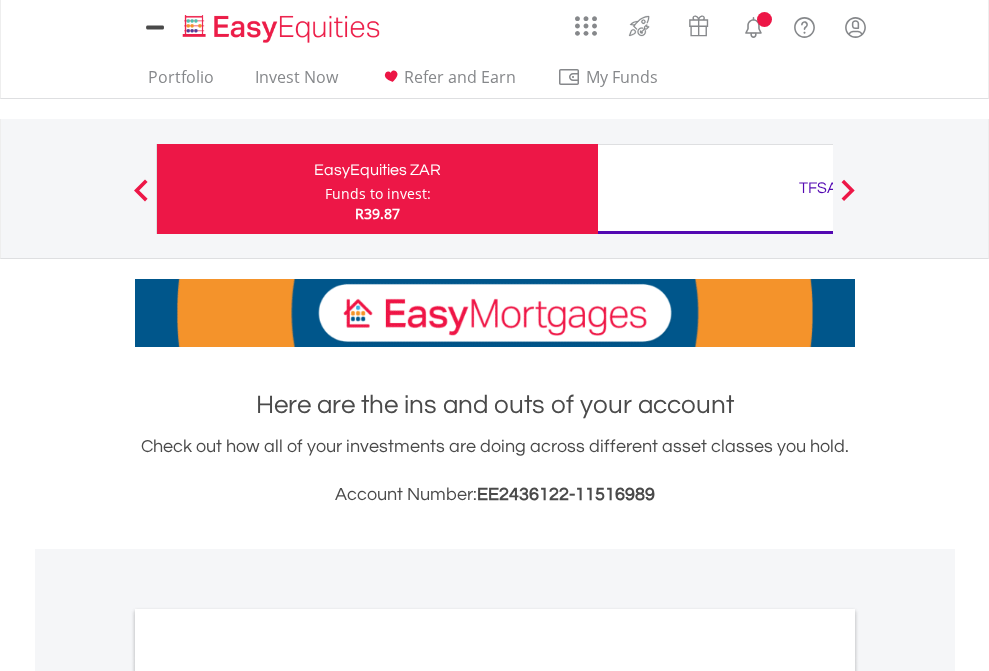 scroll, scrollTop: 0, scrollLeft: 0, axis: both 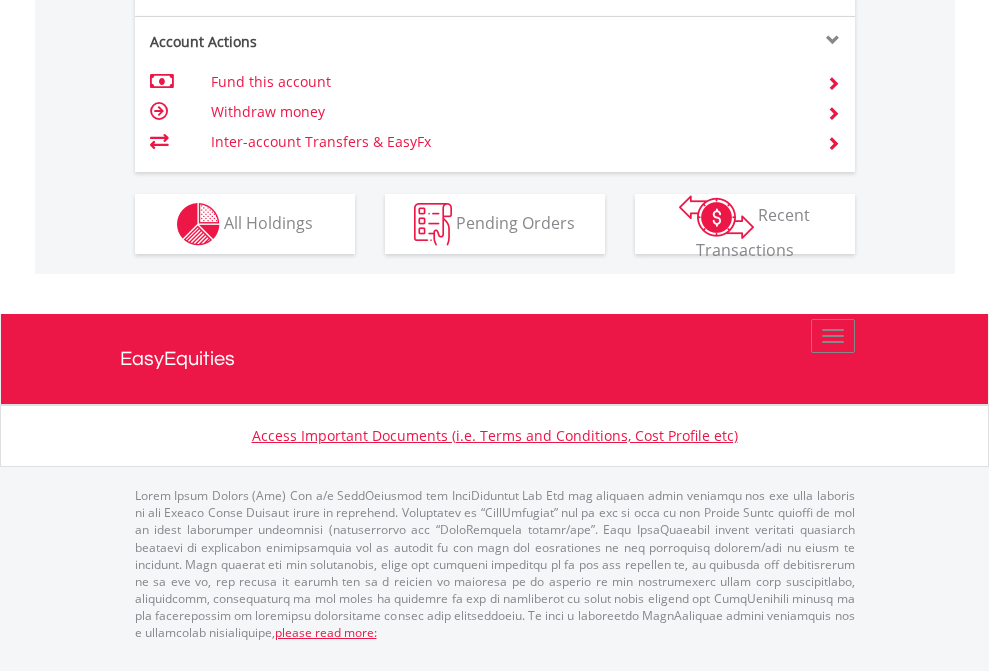 click on "Investment types" at bounding box center [706, -337] 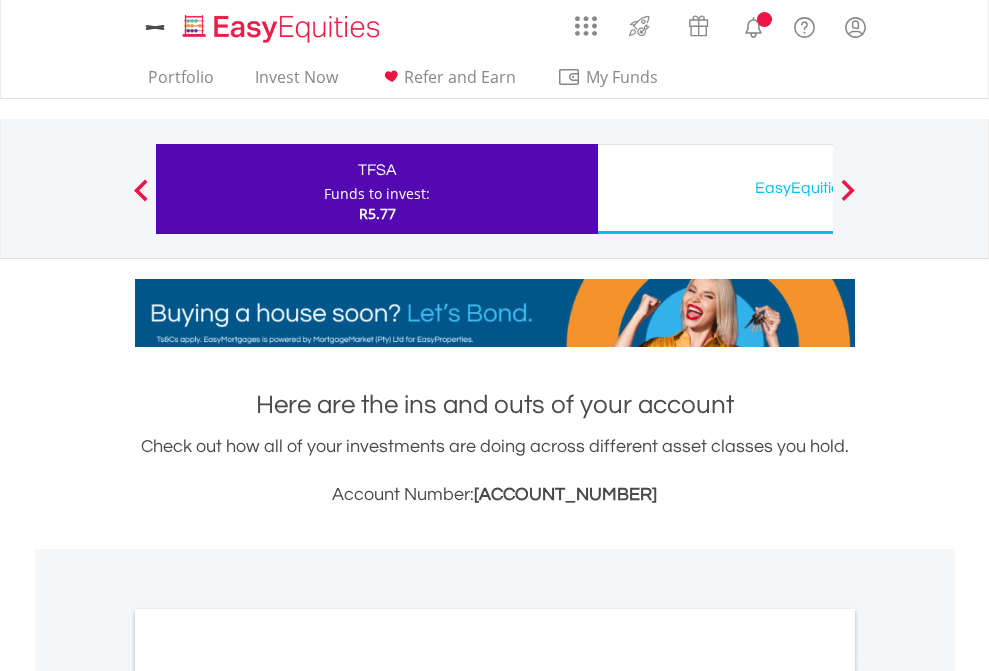 scroll, scrollTop: 0, scrollLeft: 0, axis: both 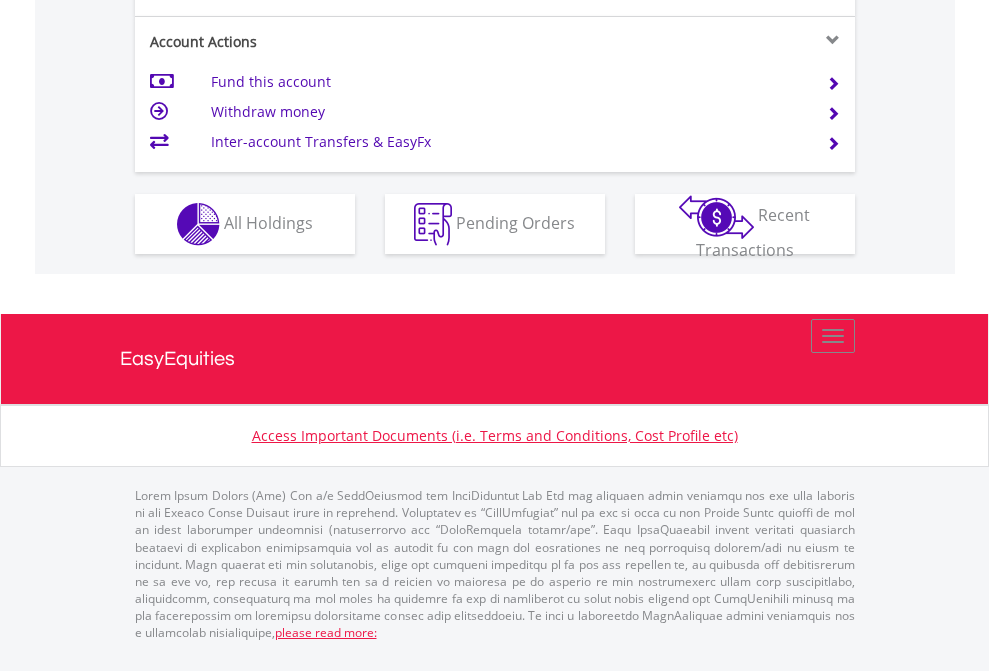 click on "Investment types" at bounding box center (706, -337) 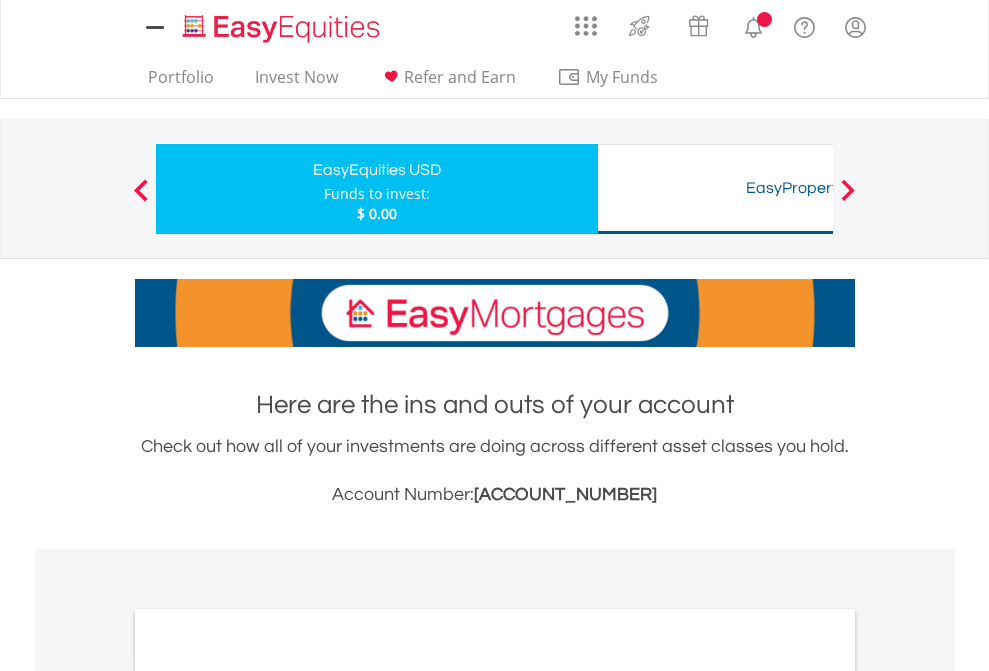scroll, scrollTop: 0, scrollLeft: 0, axis: both 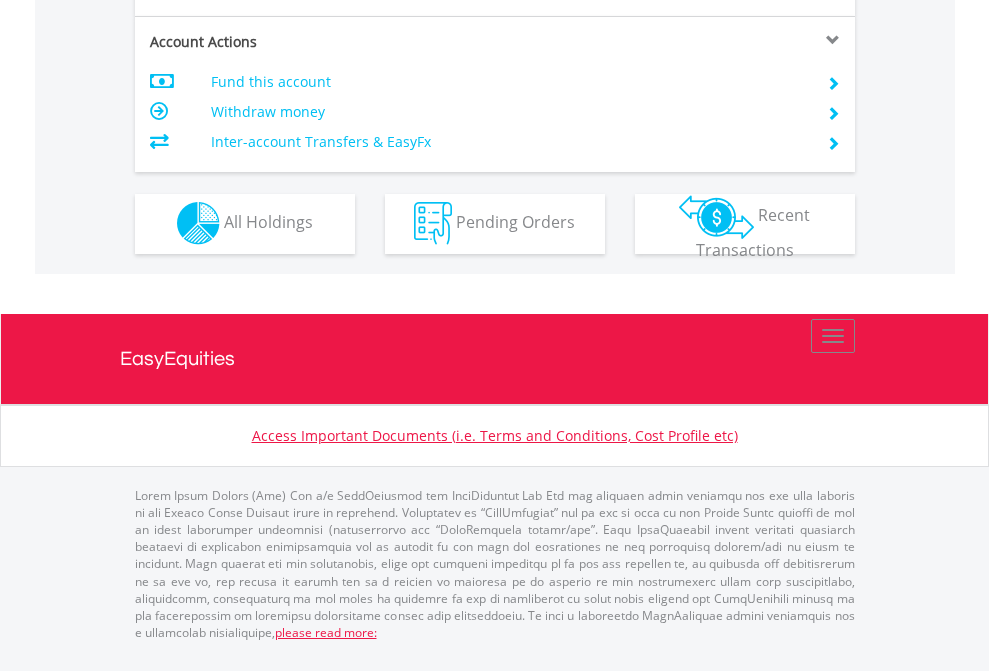 click on "Investment types" at bounding box center (706, -353) 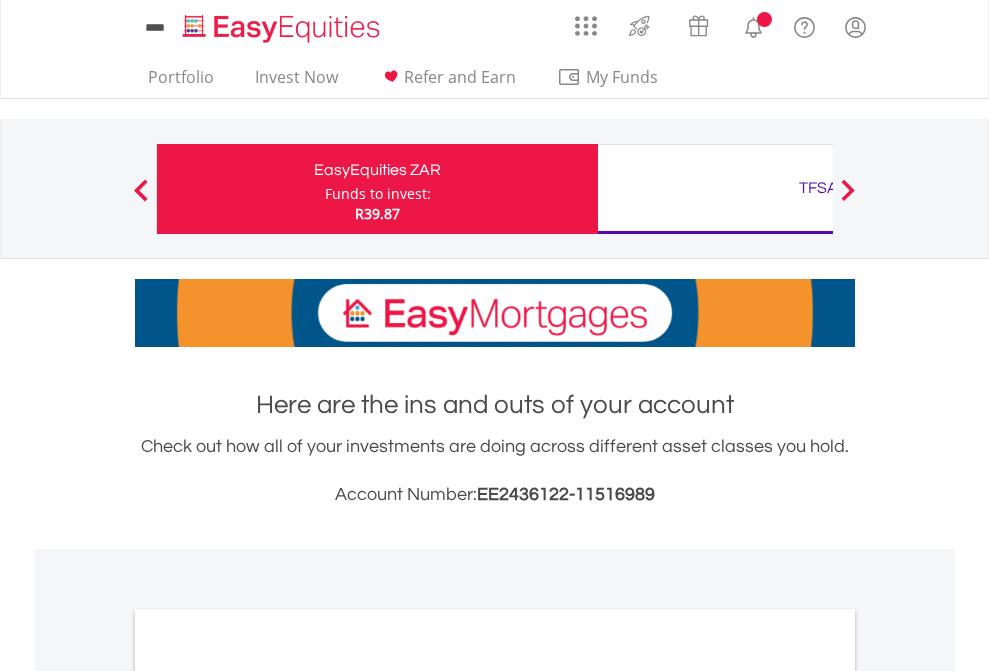 scroll, scrollTop: 1202, scrollLeft: 0, axis: vertical 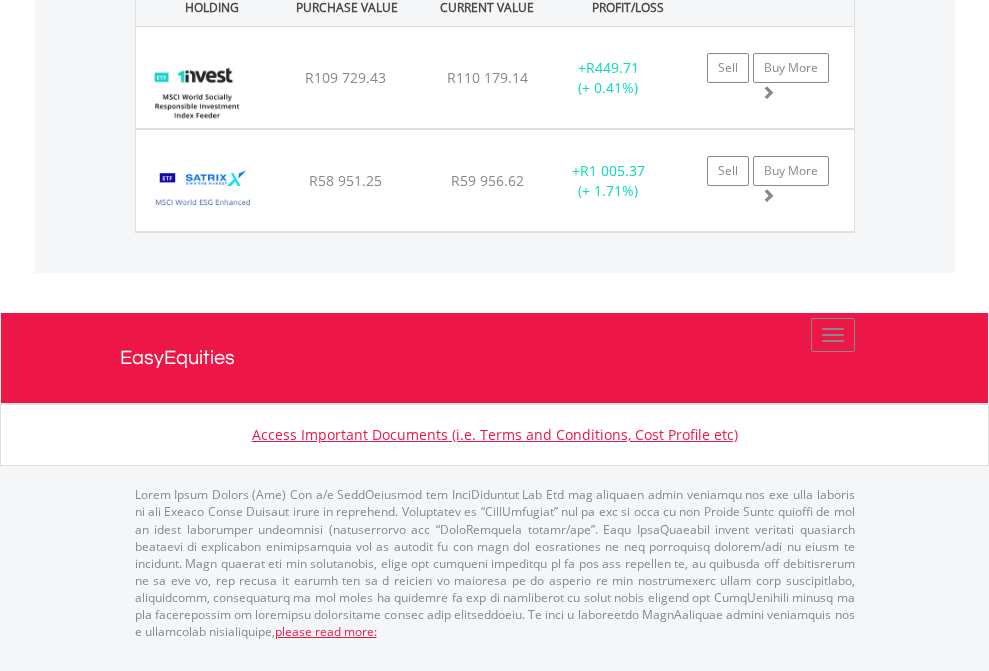 click on "TFSA" at bounding box center (818, -1522) 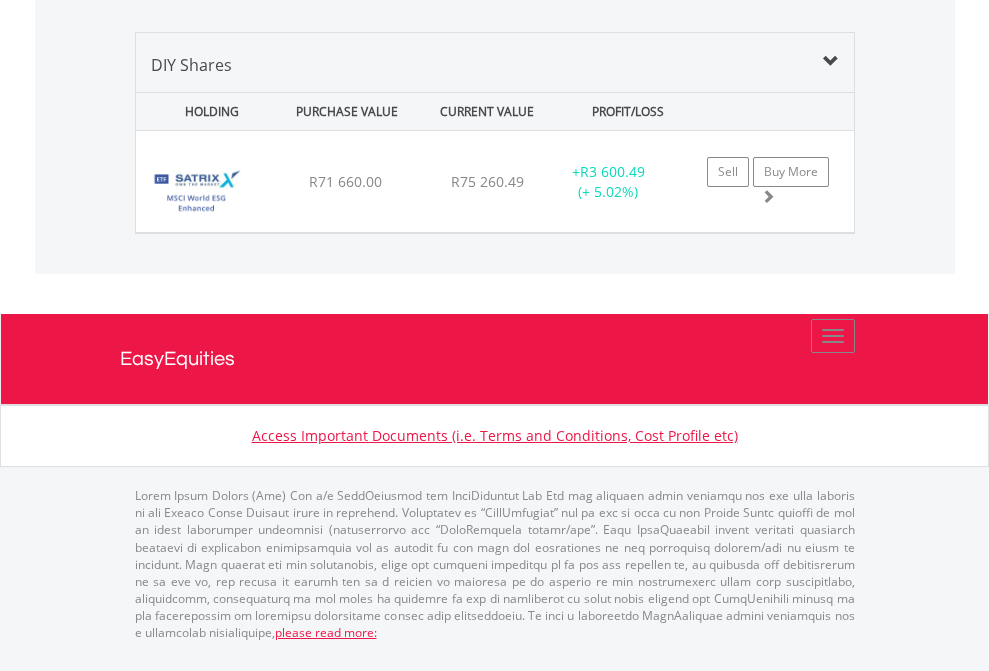 click on "EasyEquities USD" at bounding box center (818, -968) 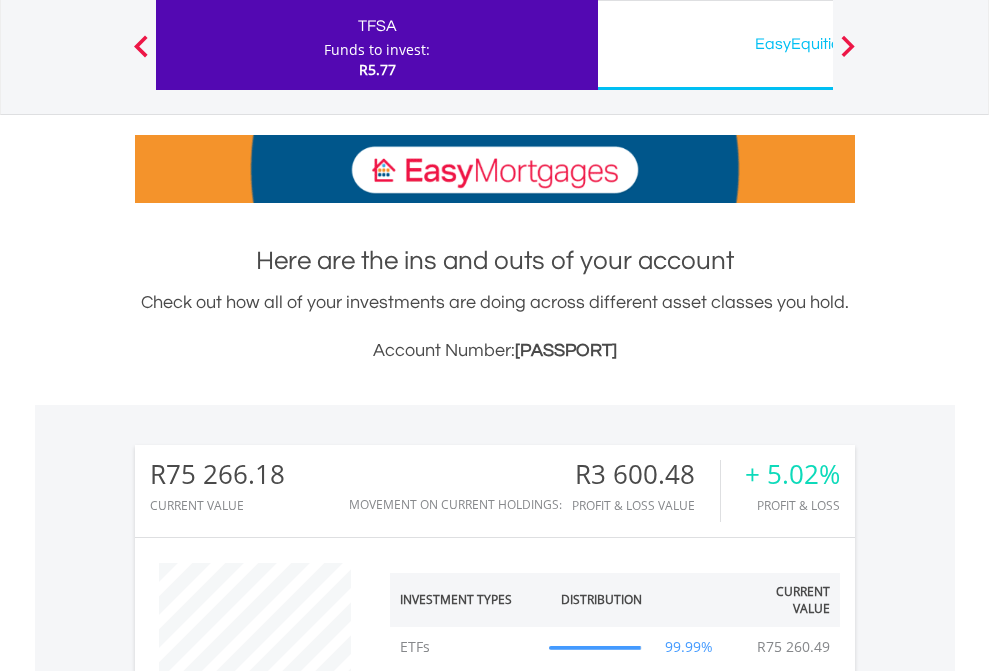 scroll, scrollTop: 999808, scrollLeft: 999687, axis: both 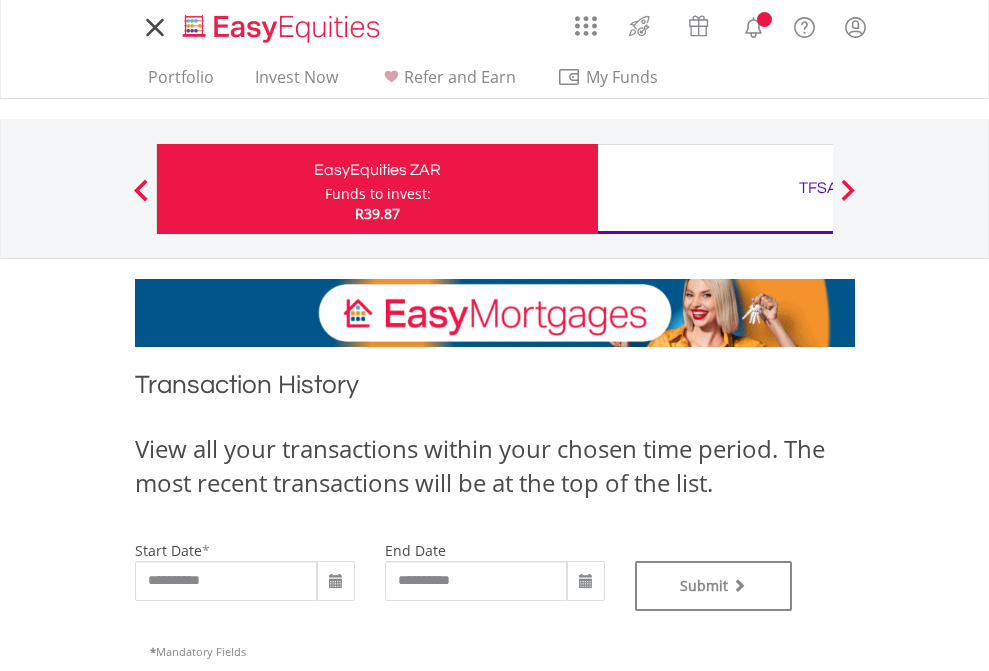 type on "**********" 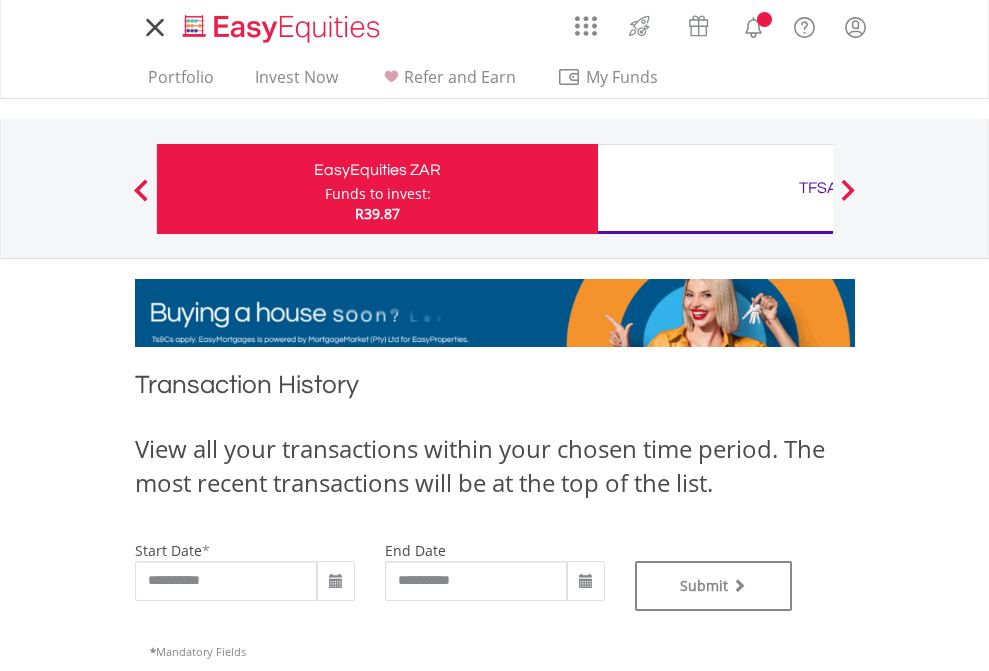 type on "**********" 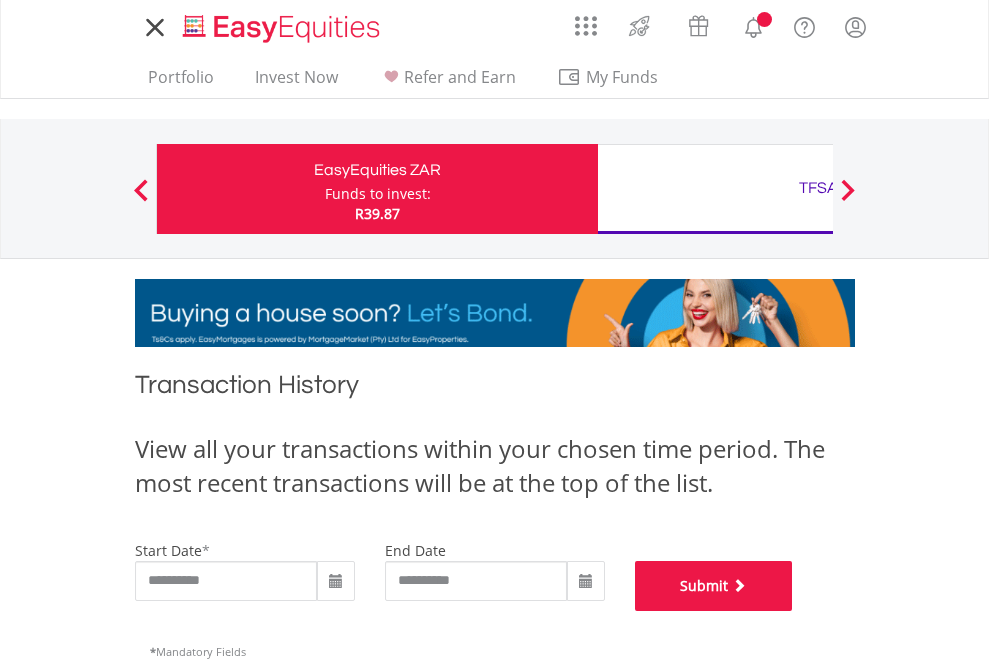 click on "Submit" at bounding box center (714, 586) 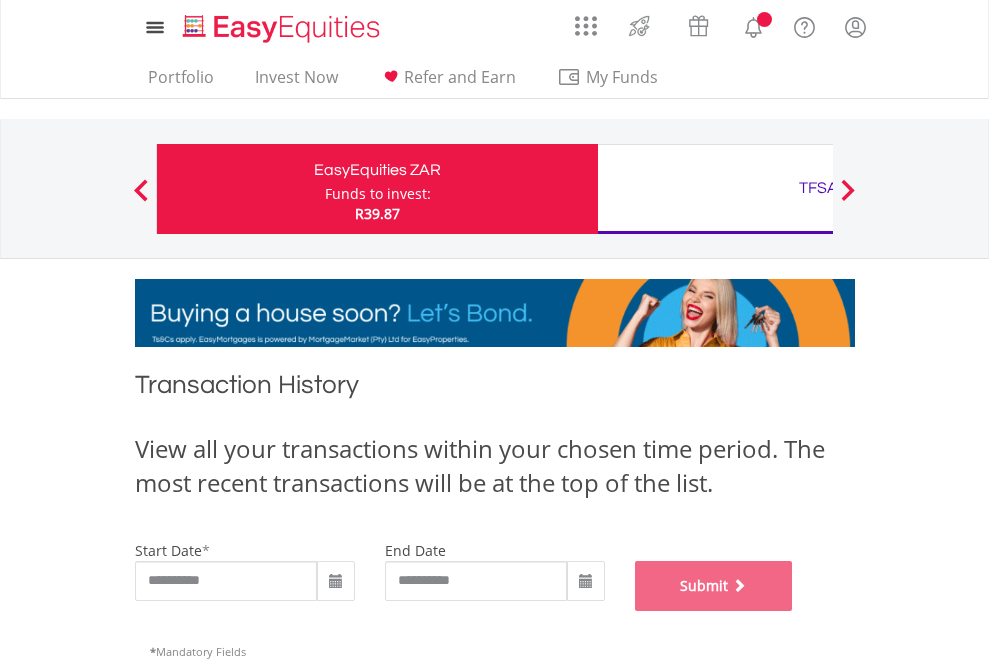 scroll, scrollTop: 811, scrollLeft: 0, axis: vertical 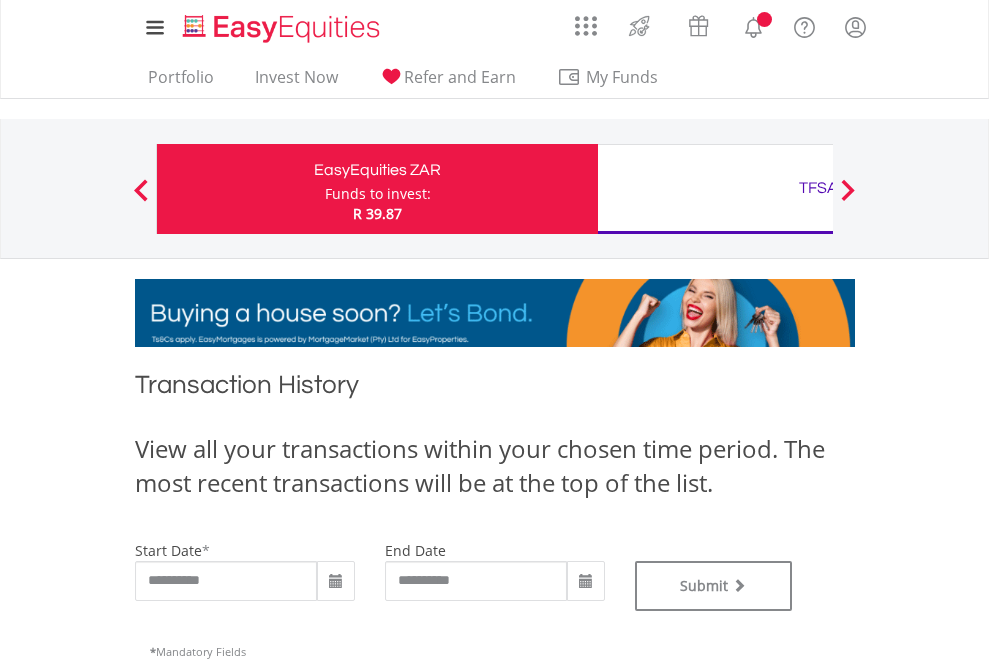 click on "TFSA" at bounding box center [818, 188] 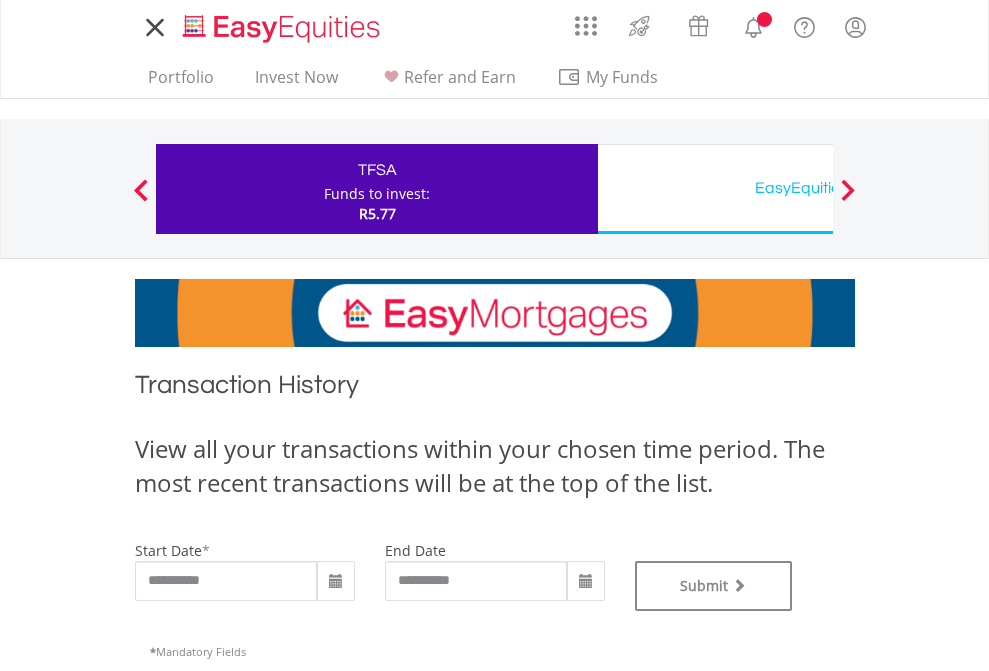 scroll, scrollTop: 0, scrollLeft: 0, axis: both 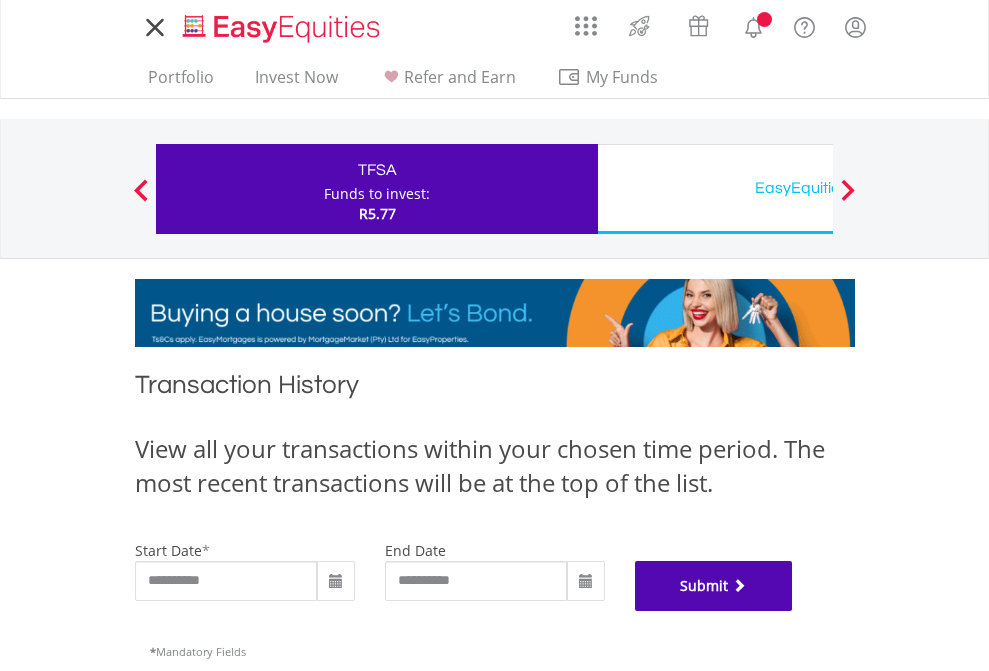 click on "Submit" at bounding box center [714, 586] 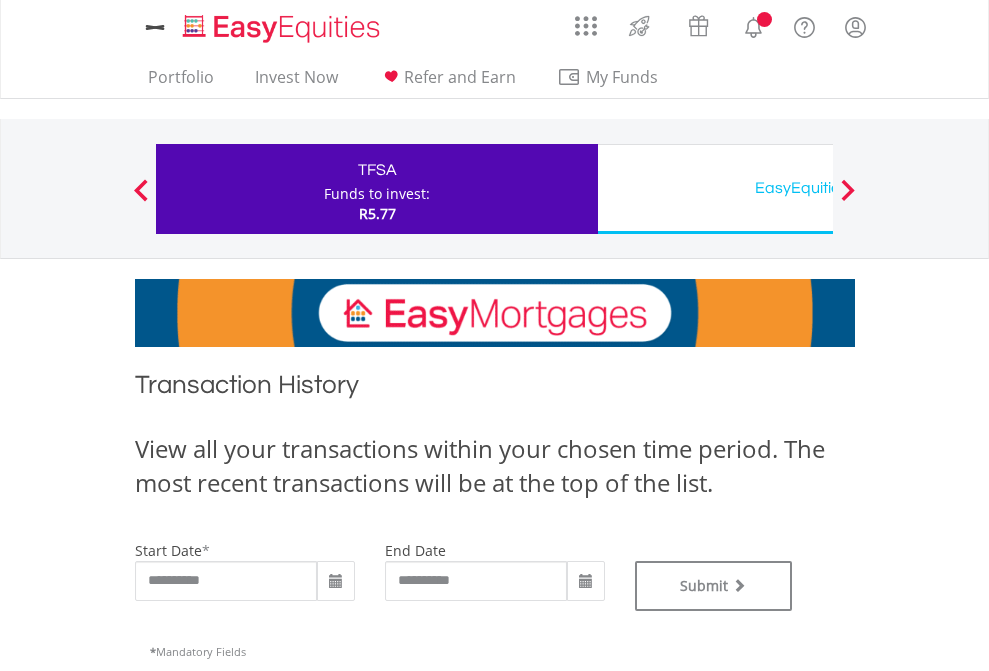 scroll, scrollTop: 0, scrollLeft: 0, axis: both 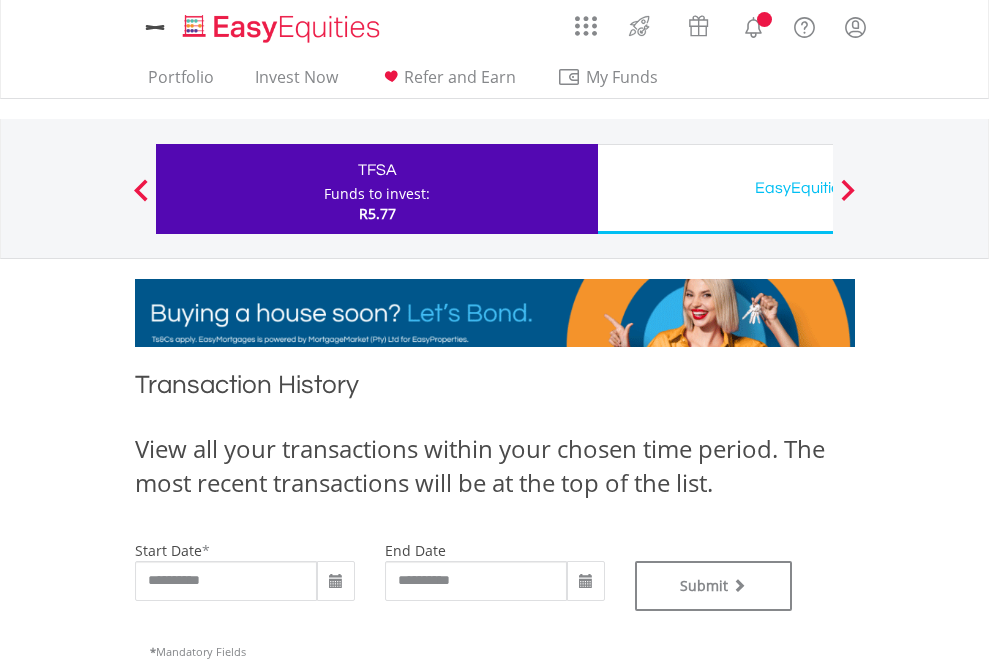 click on "EasyEquities USD" at bounding box center (818, 188) 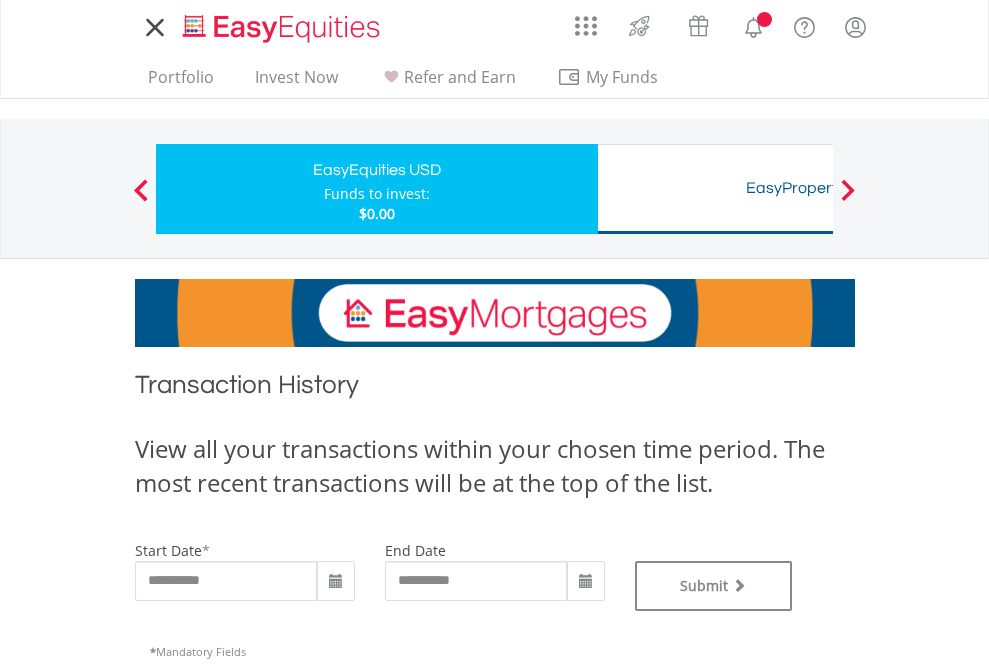 scroll, scrollTop: 0, scrollLeft: 0, axis: both 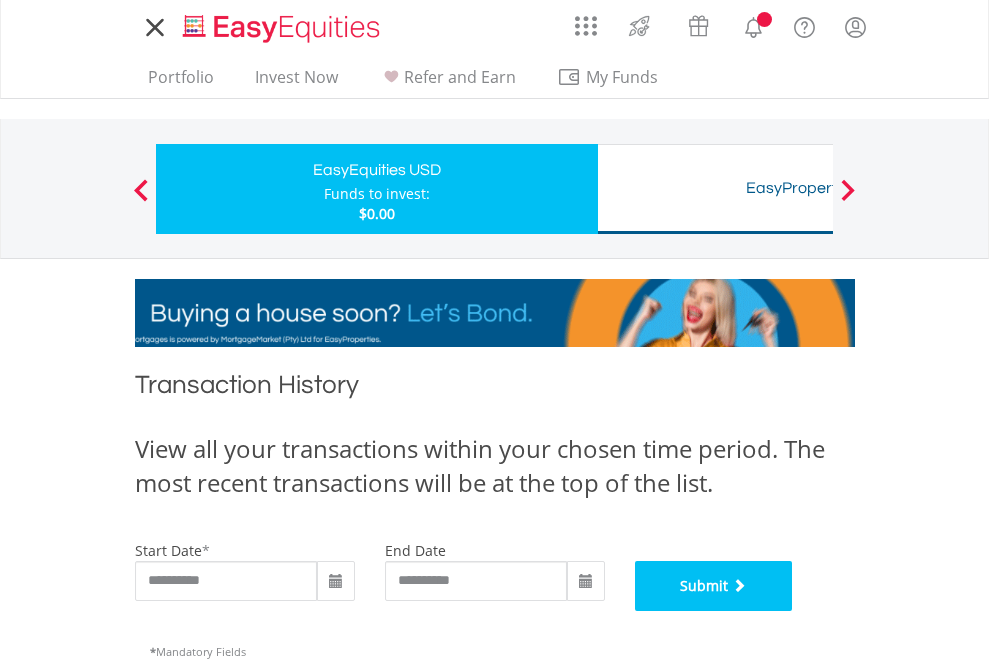 click on "Submit" at bounding box center [714, 586] 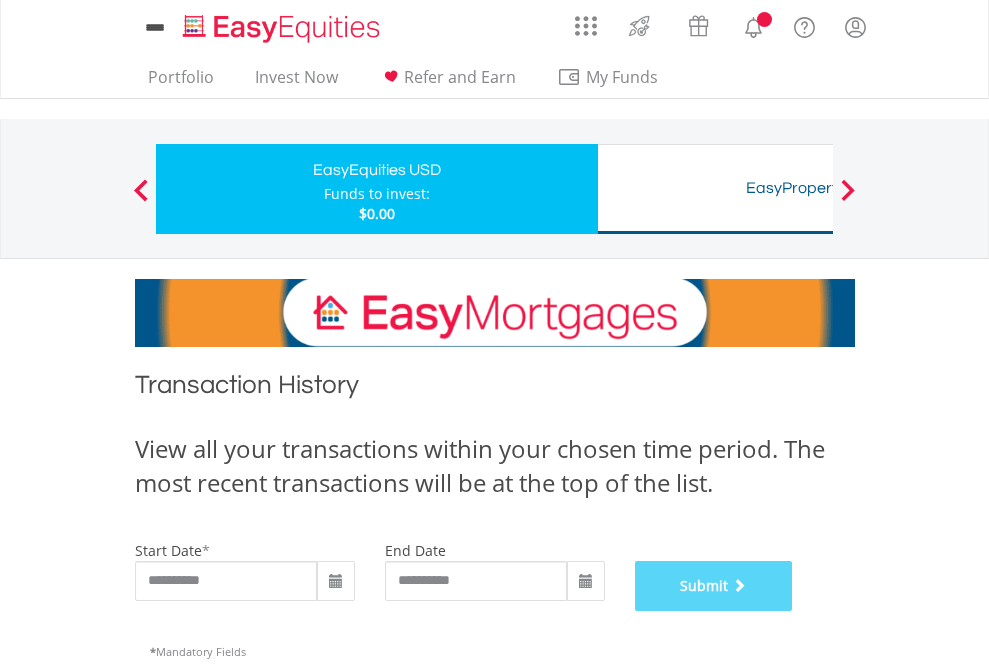 scroll, scrollTop: 811, scrollLeft: 0, axis: vertical 